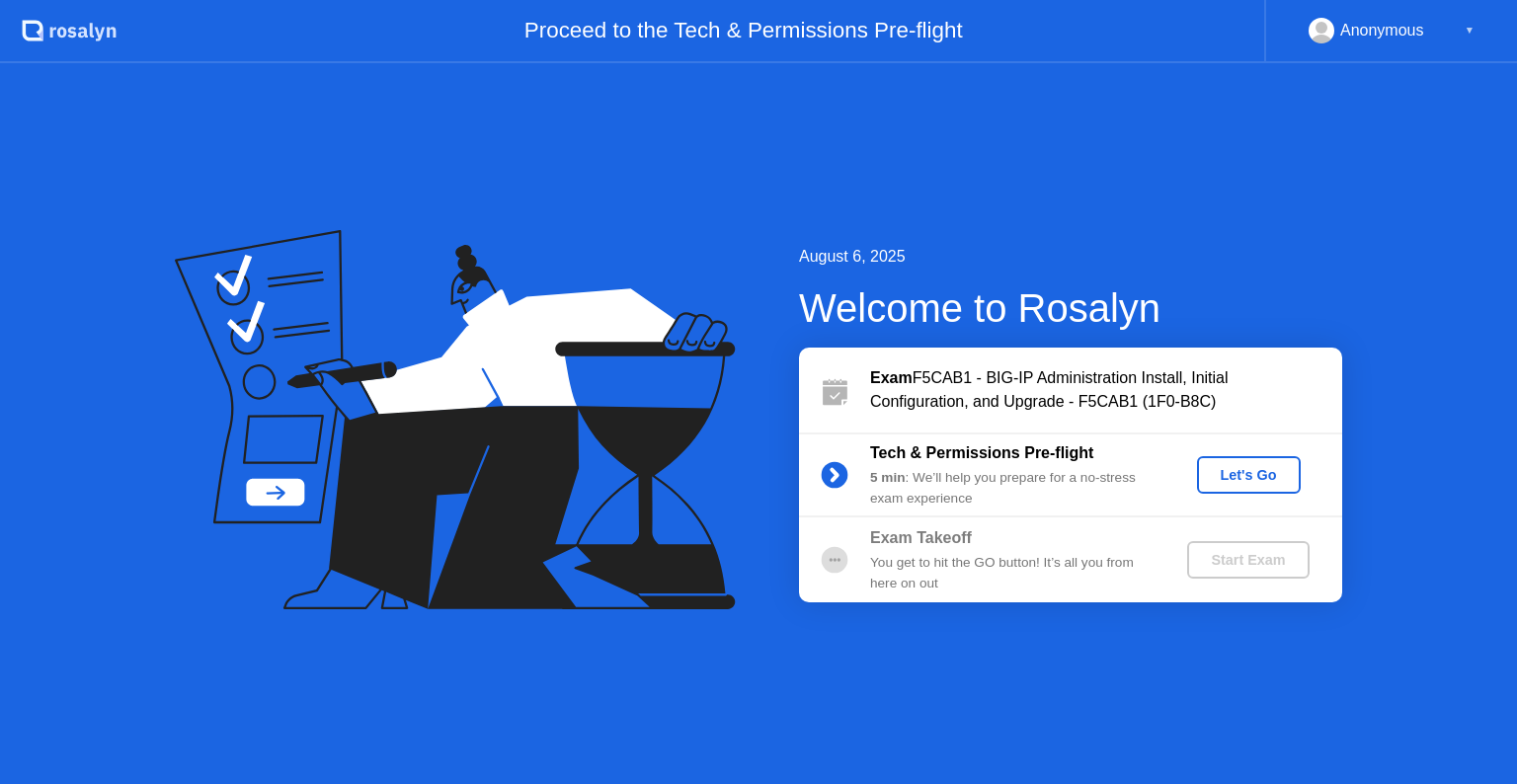scroll, scrollTop: 0, scrollLeft: 0, axis: both 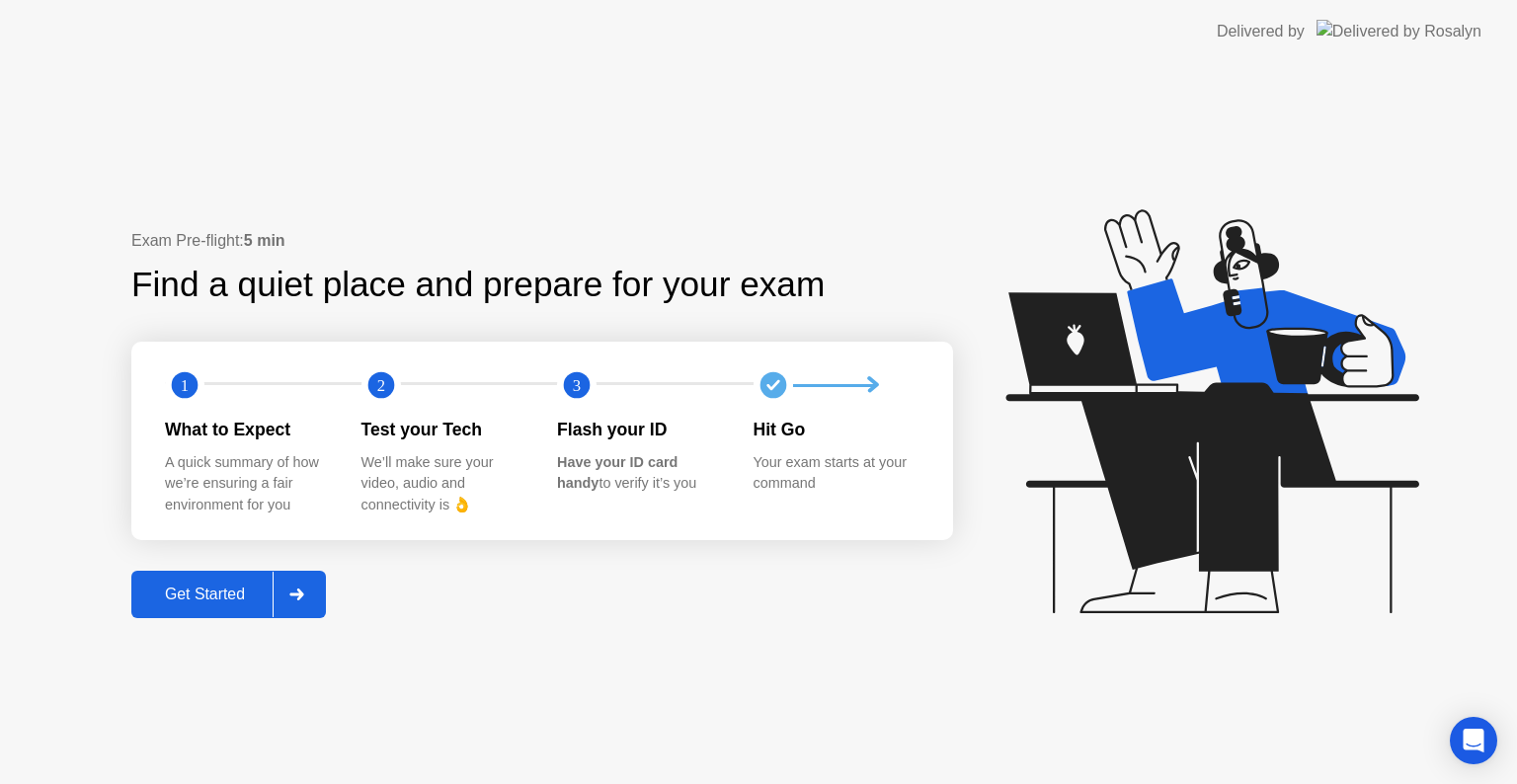 click on "Get Started" 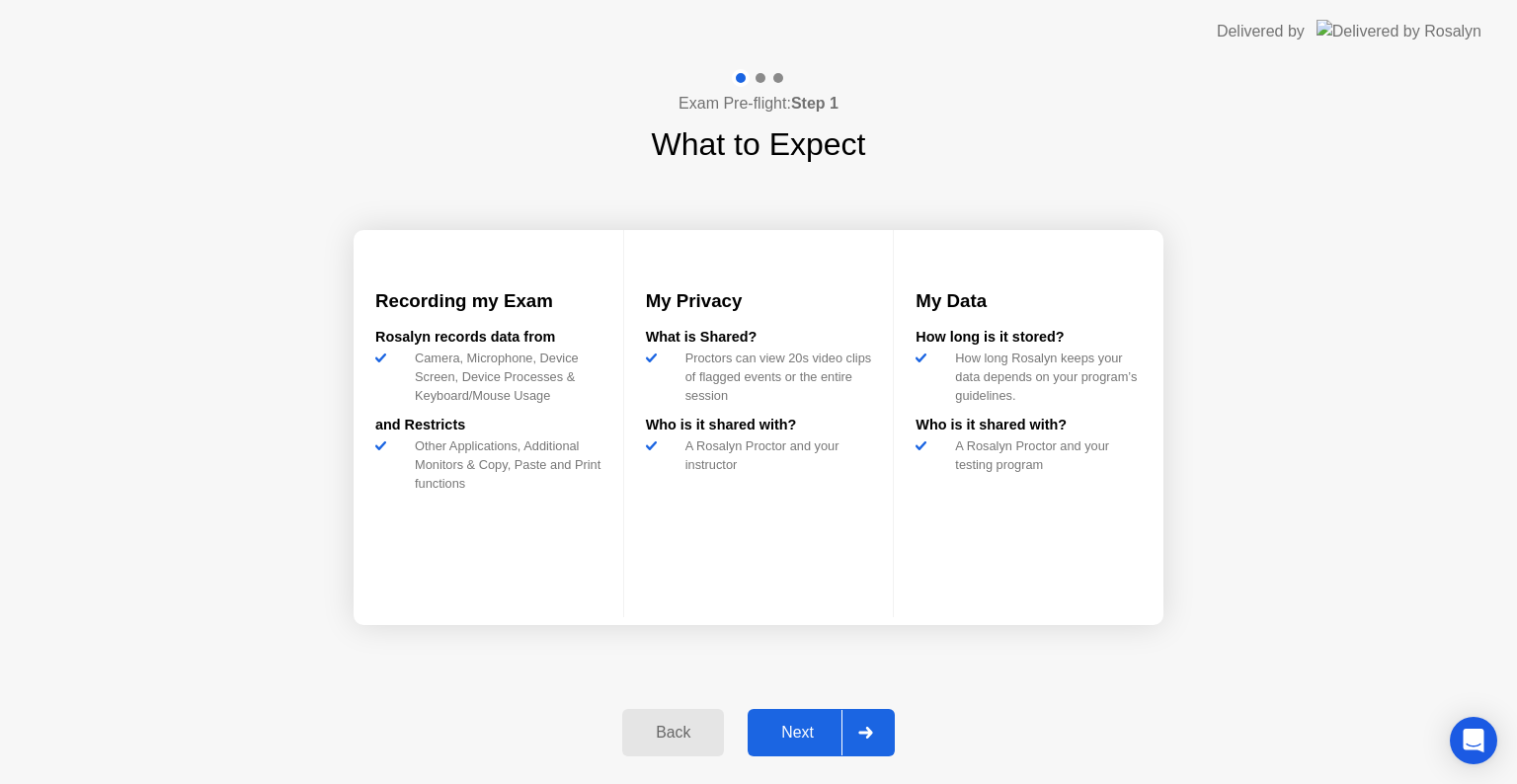click 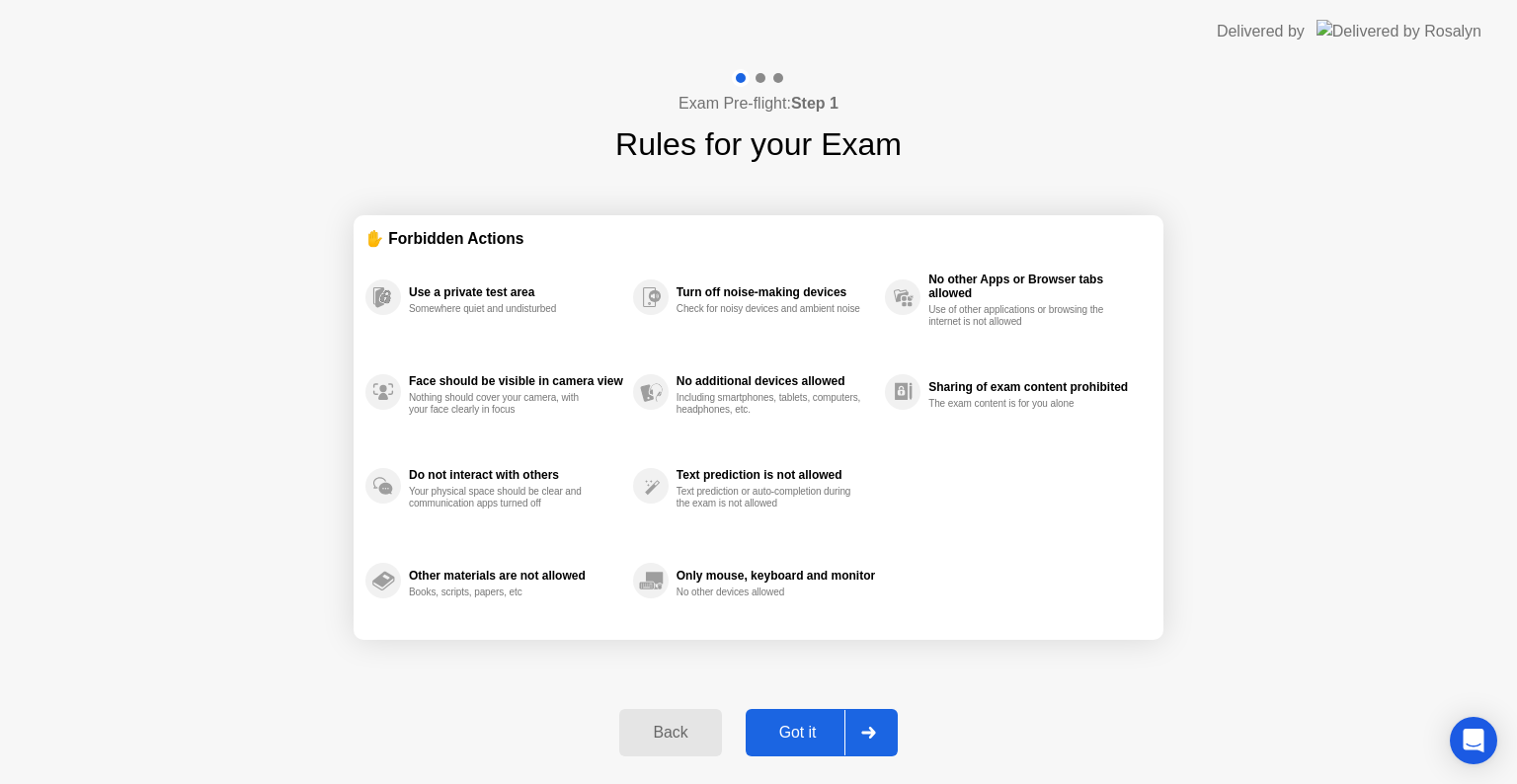 click 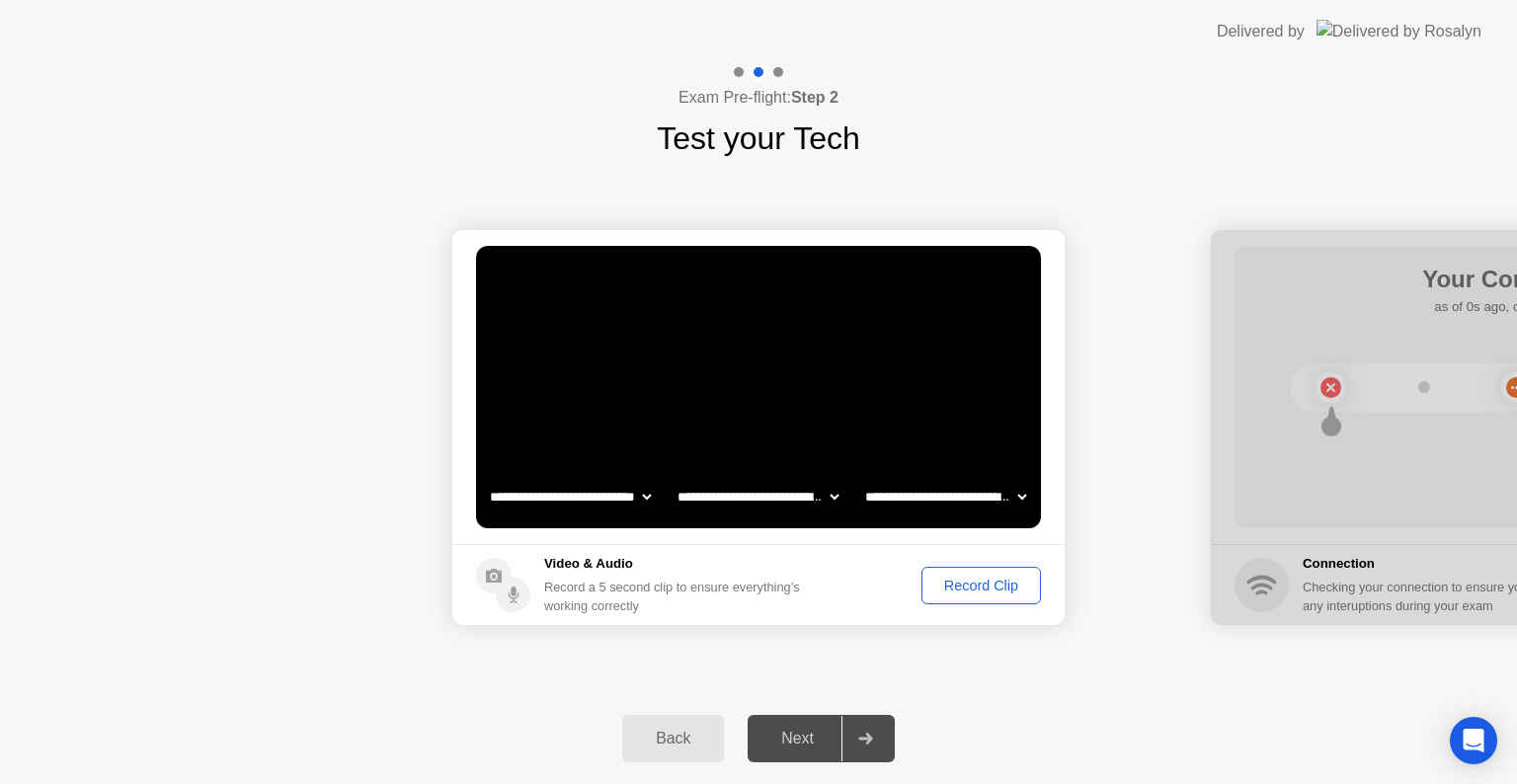 click on "Record Clip" 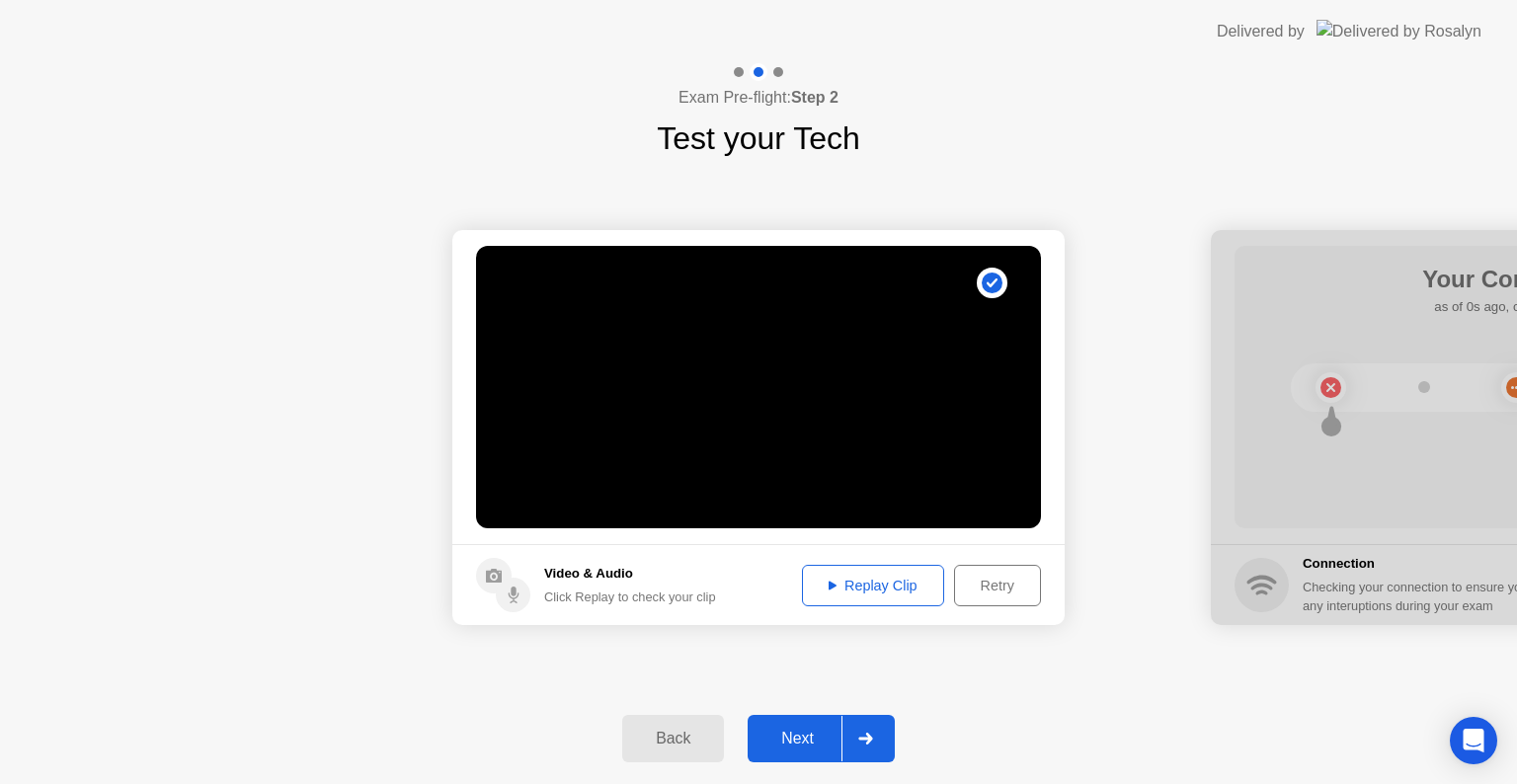 click on "Next" 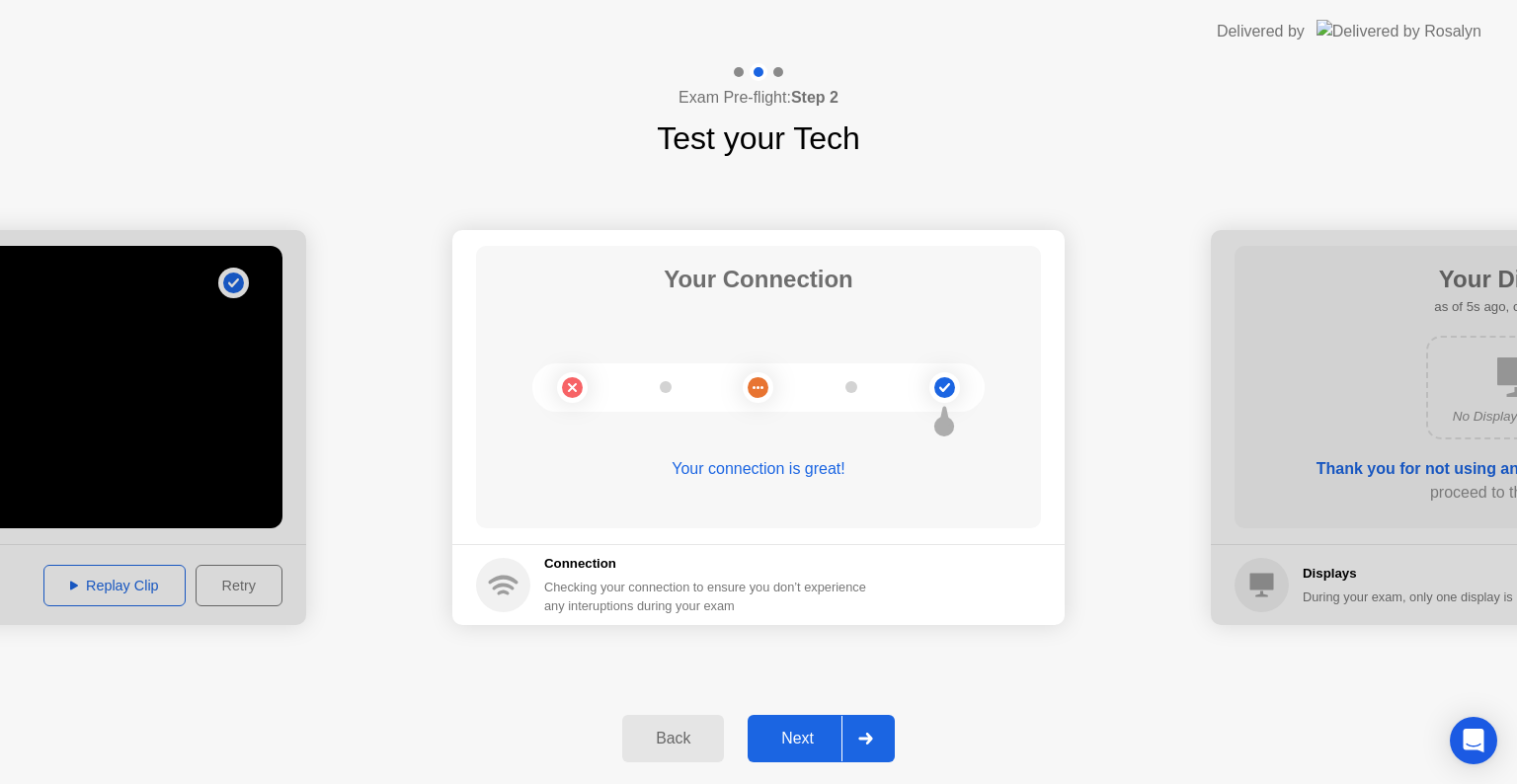 click 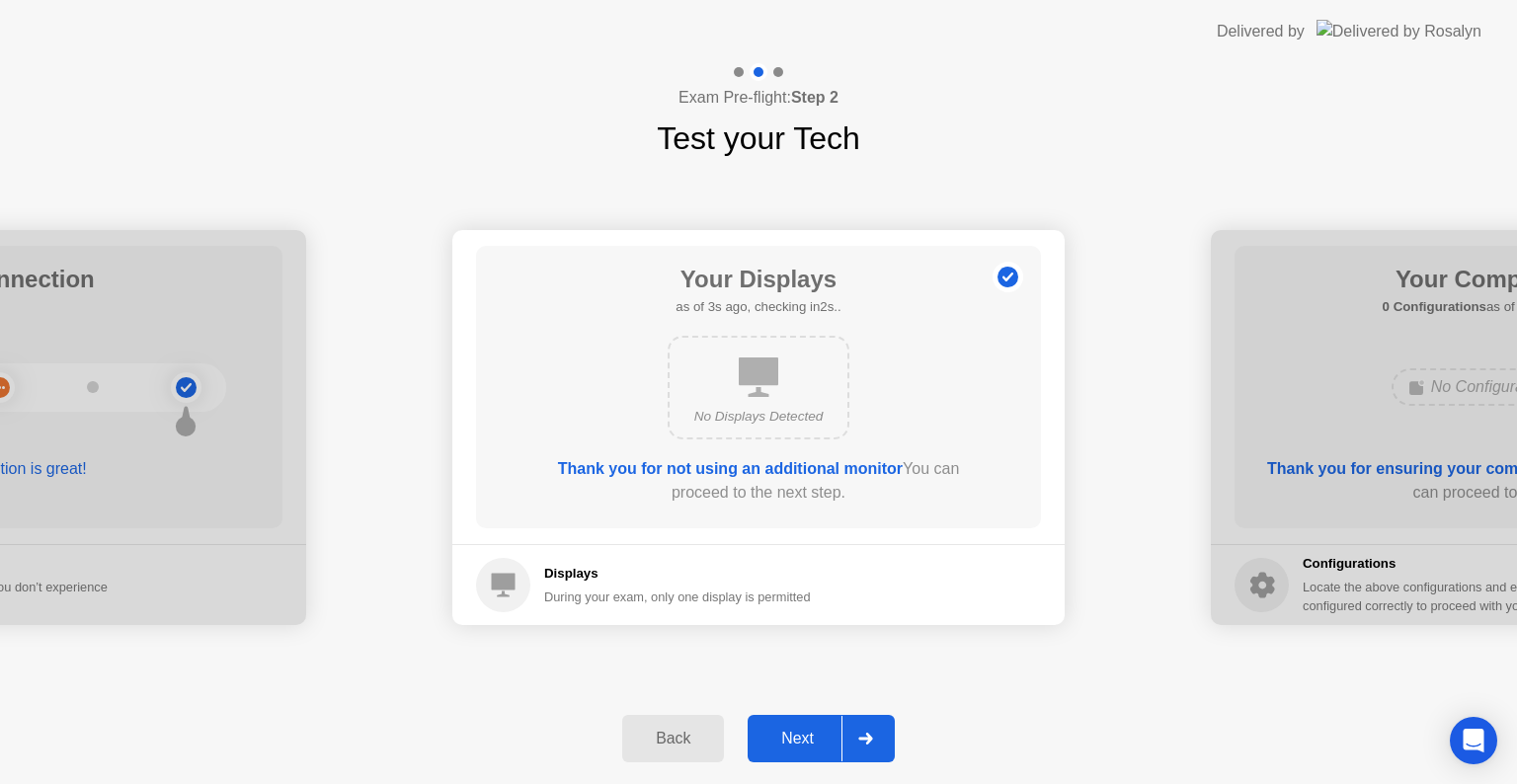click 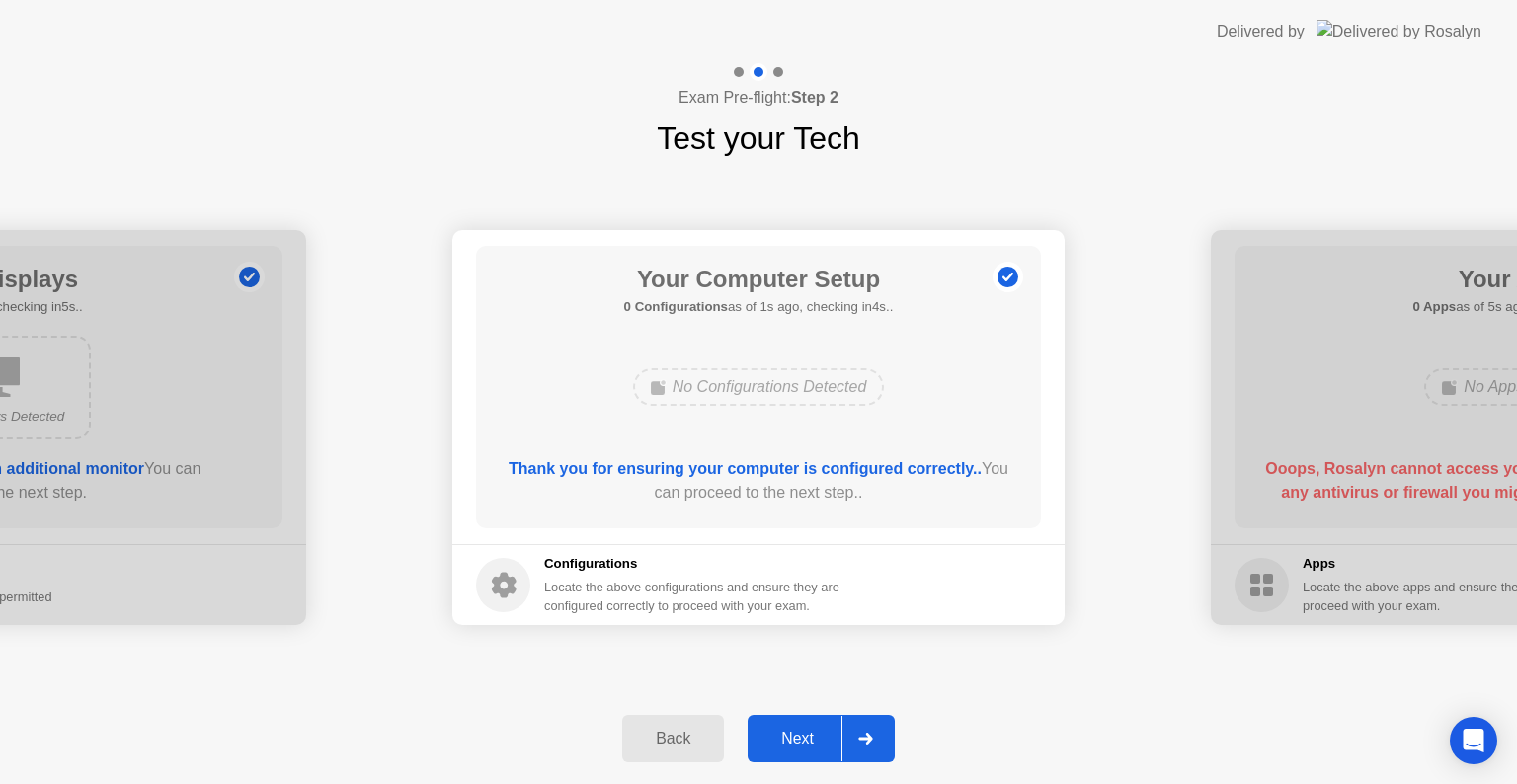 click 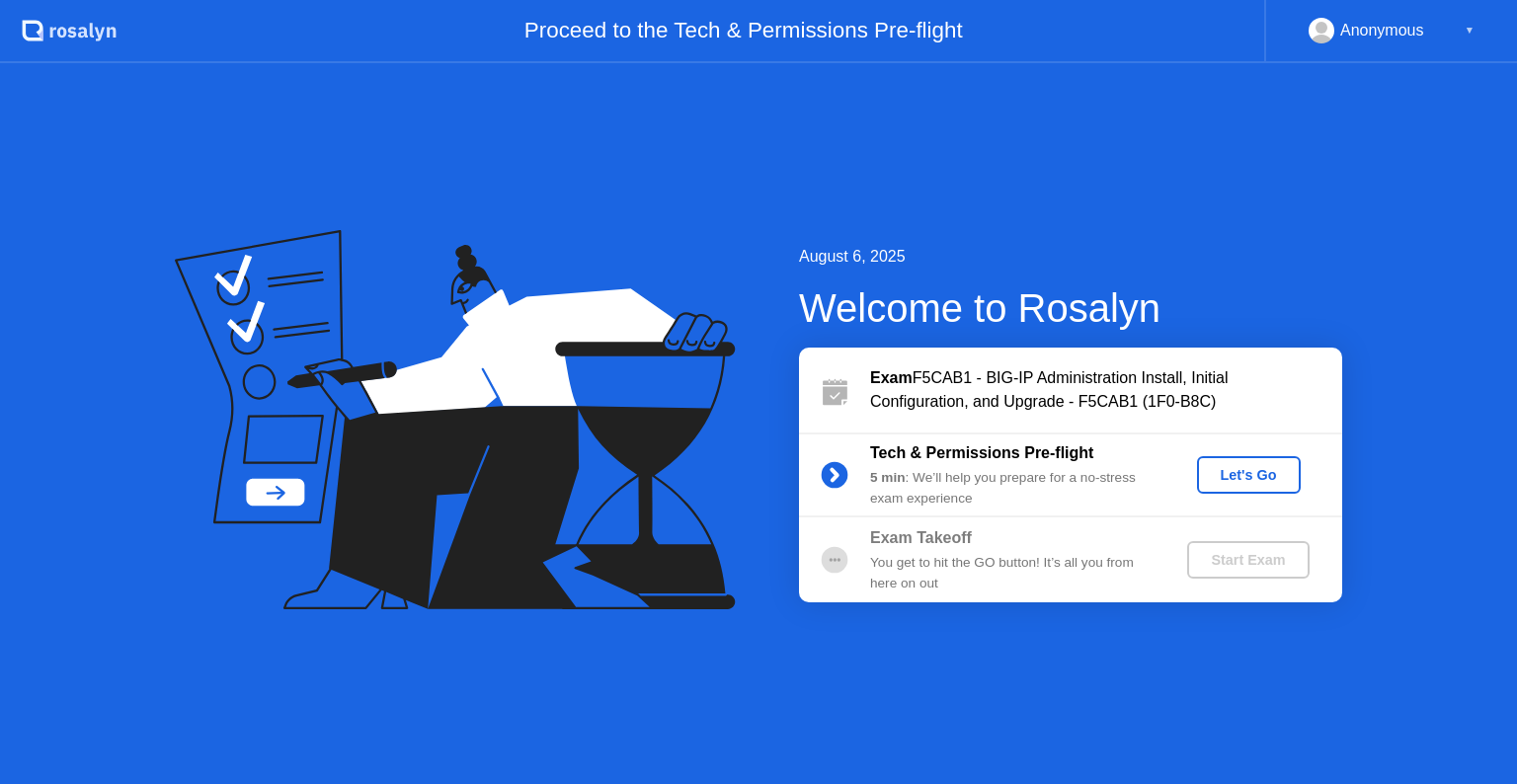 scroll, scrollTop: 0, scrollLeft: 0, axis: both 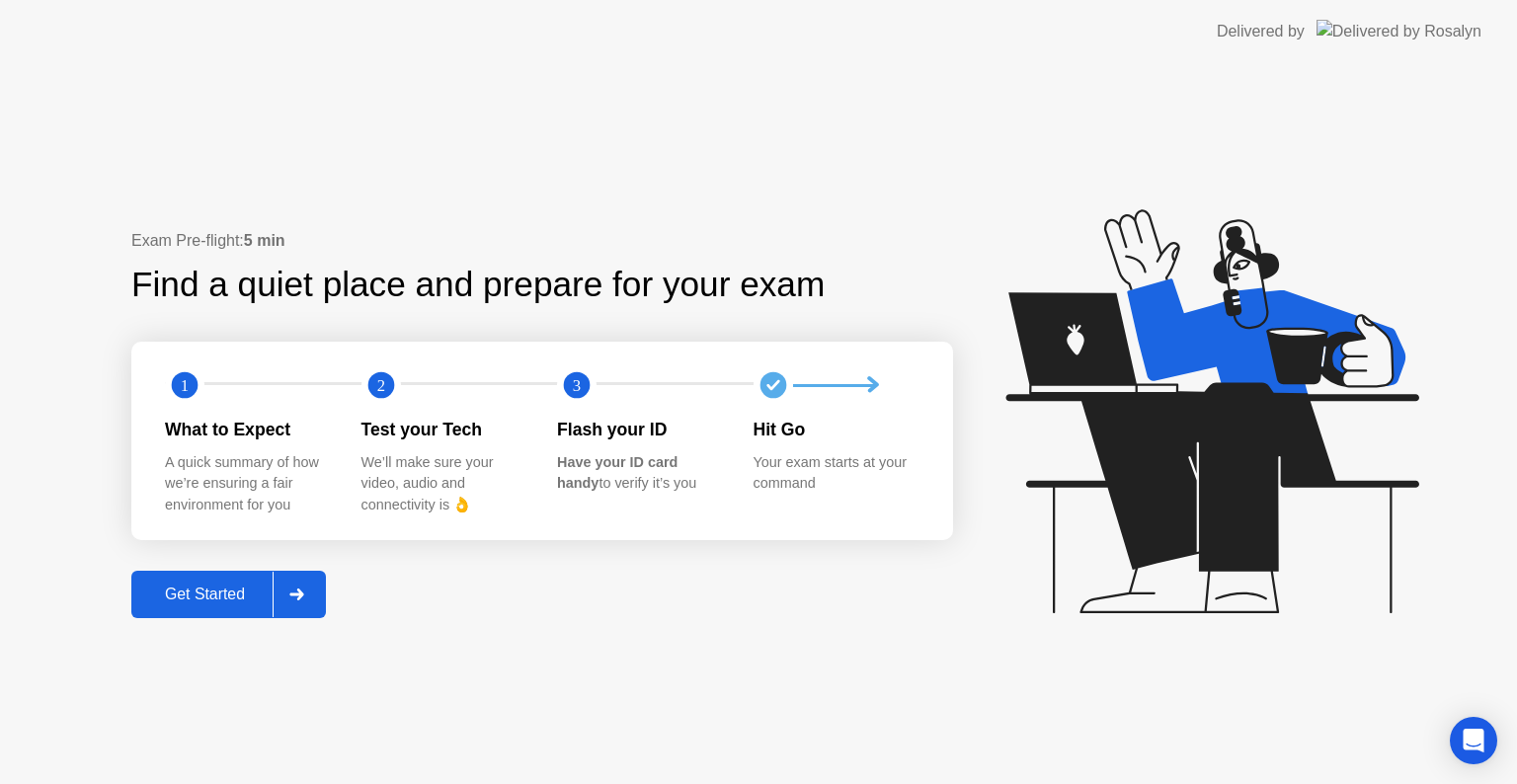 click 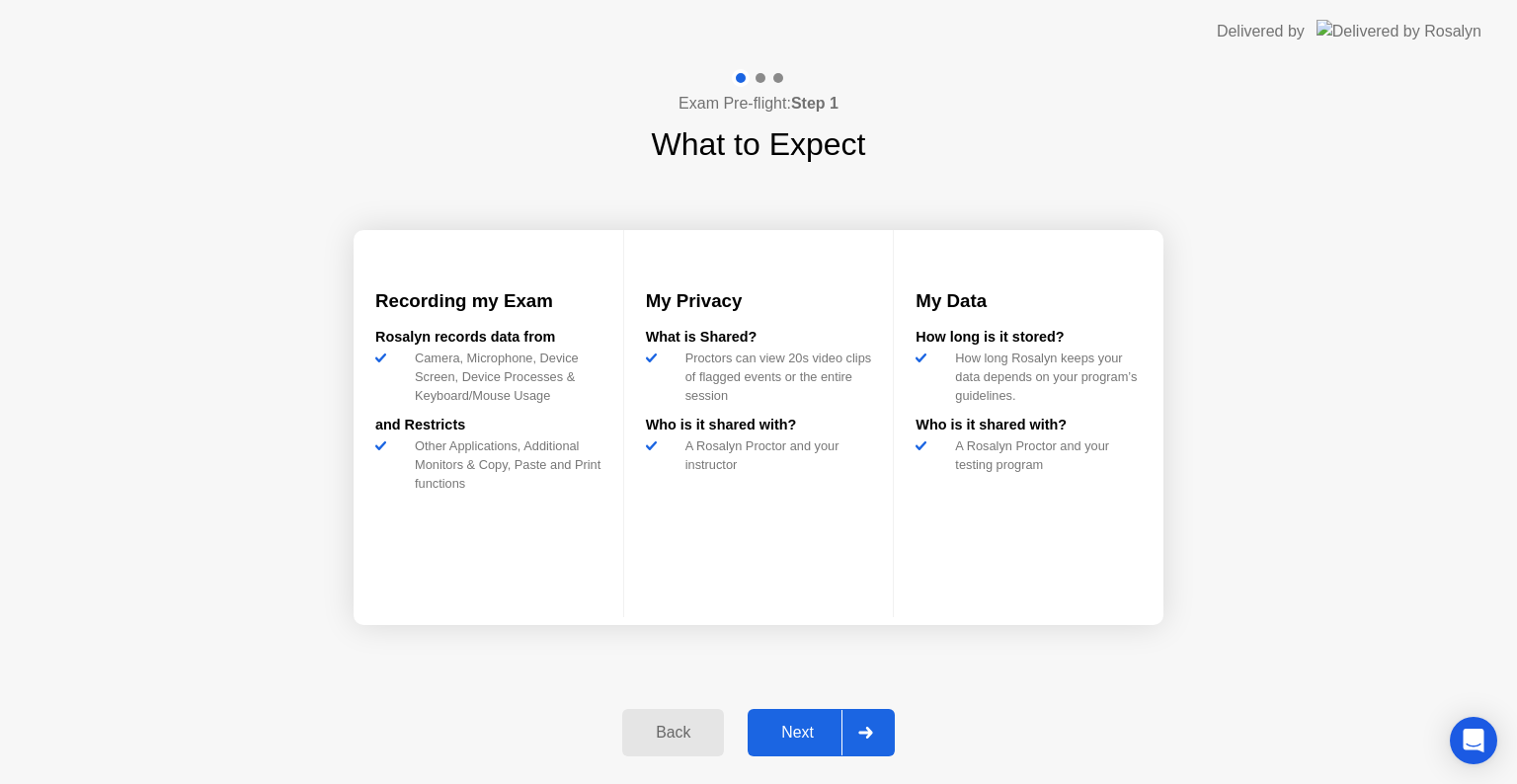 click 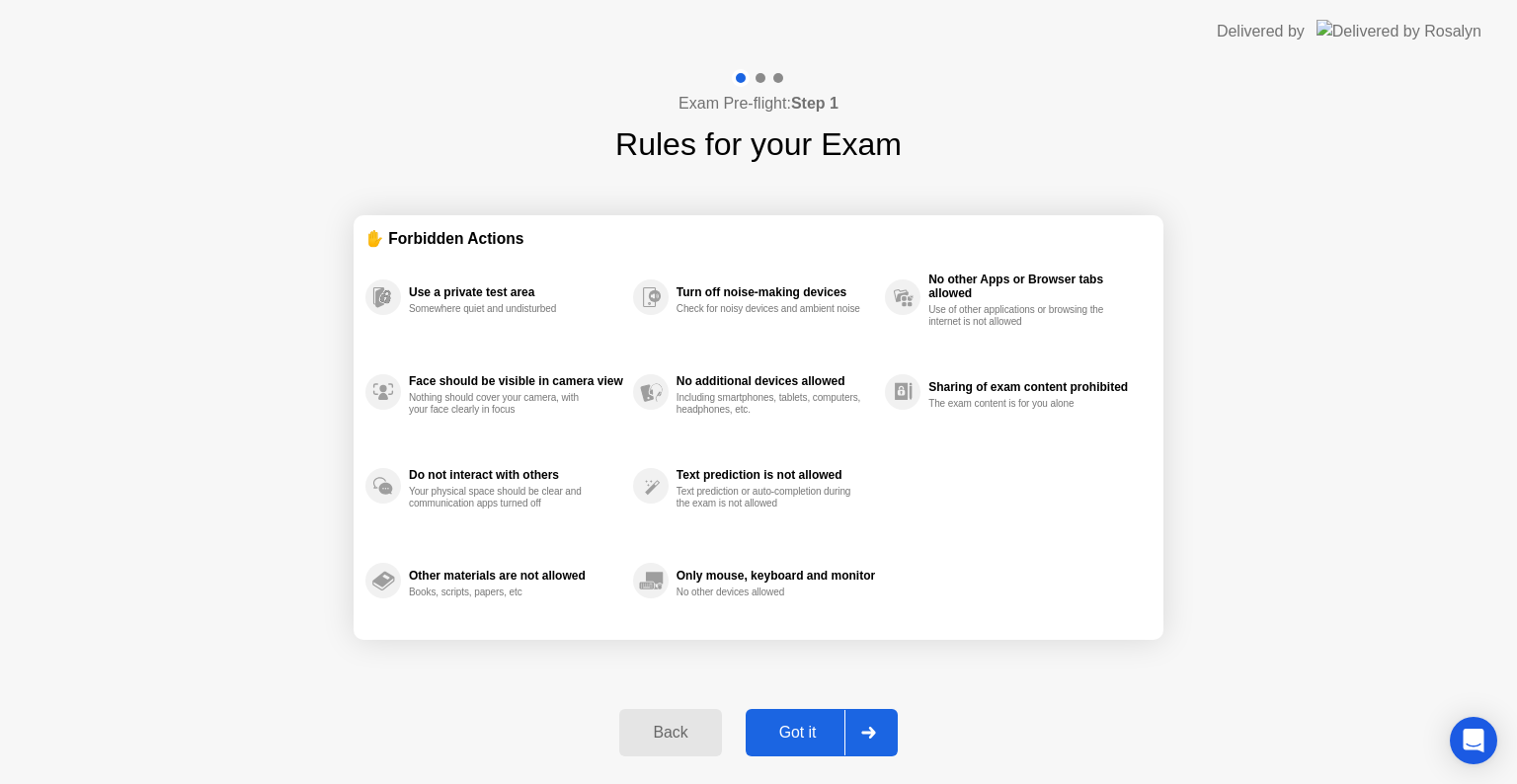 click 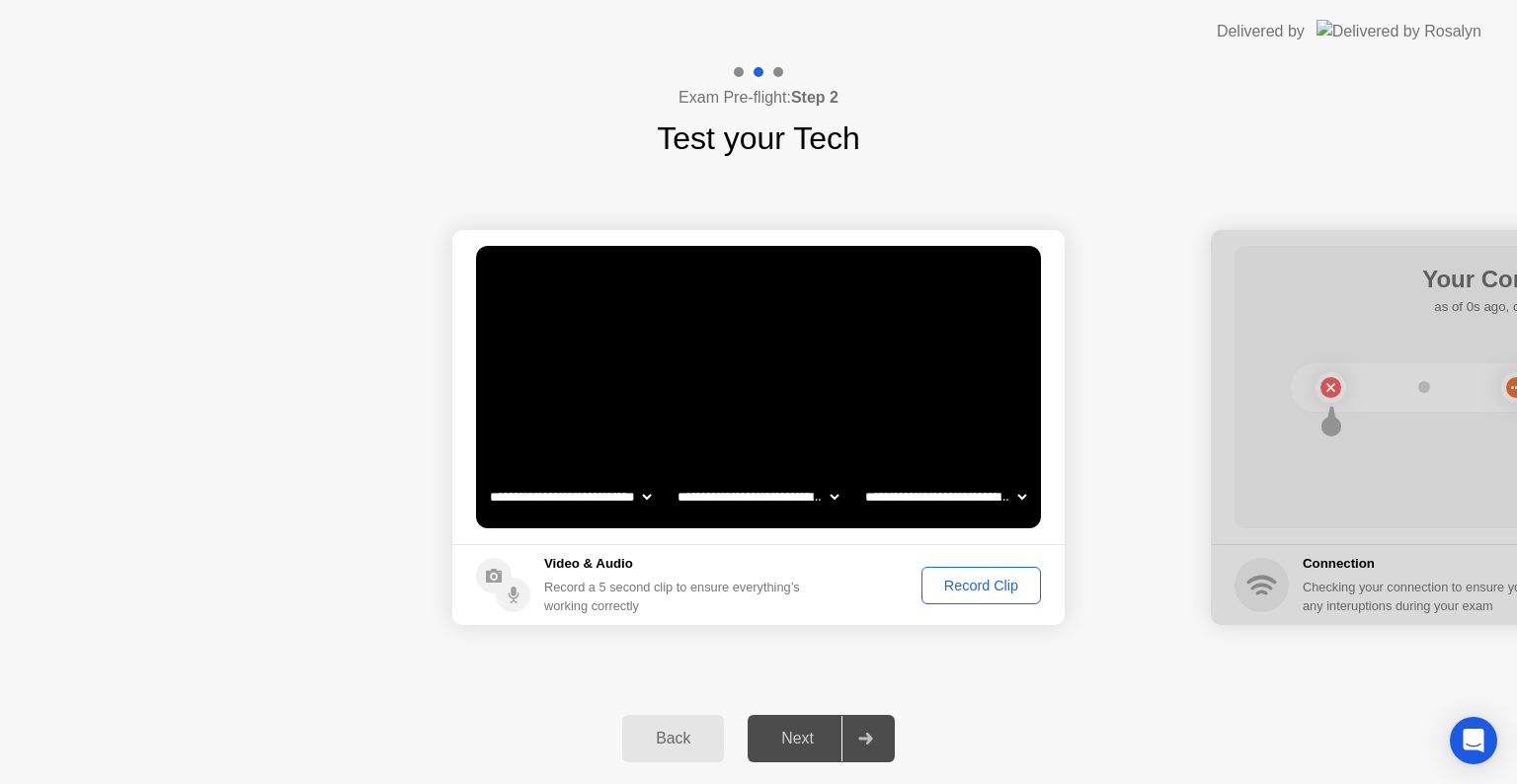 click on "Record Clip" 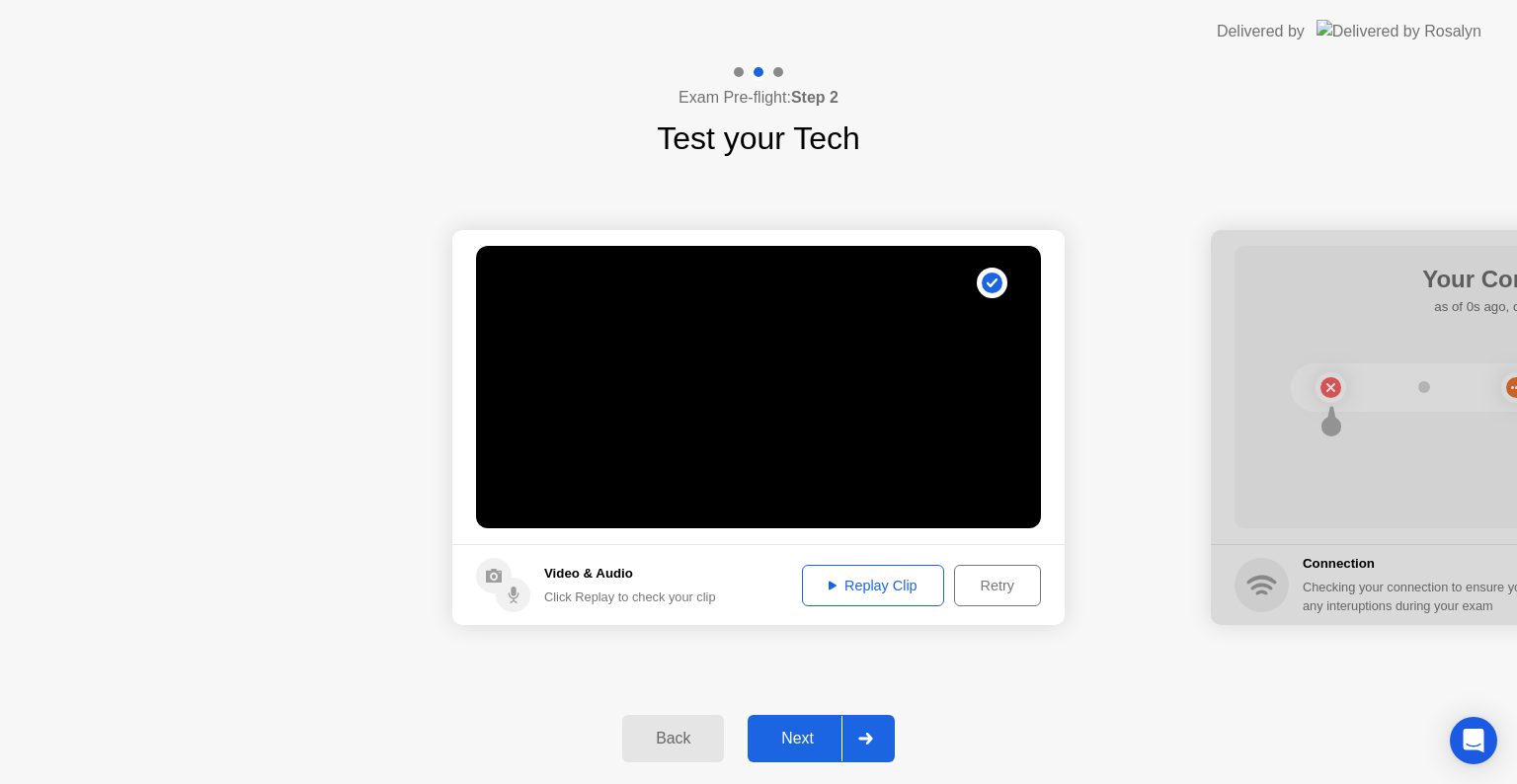 click 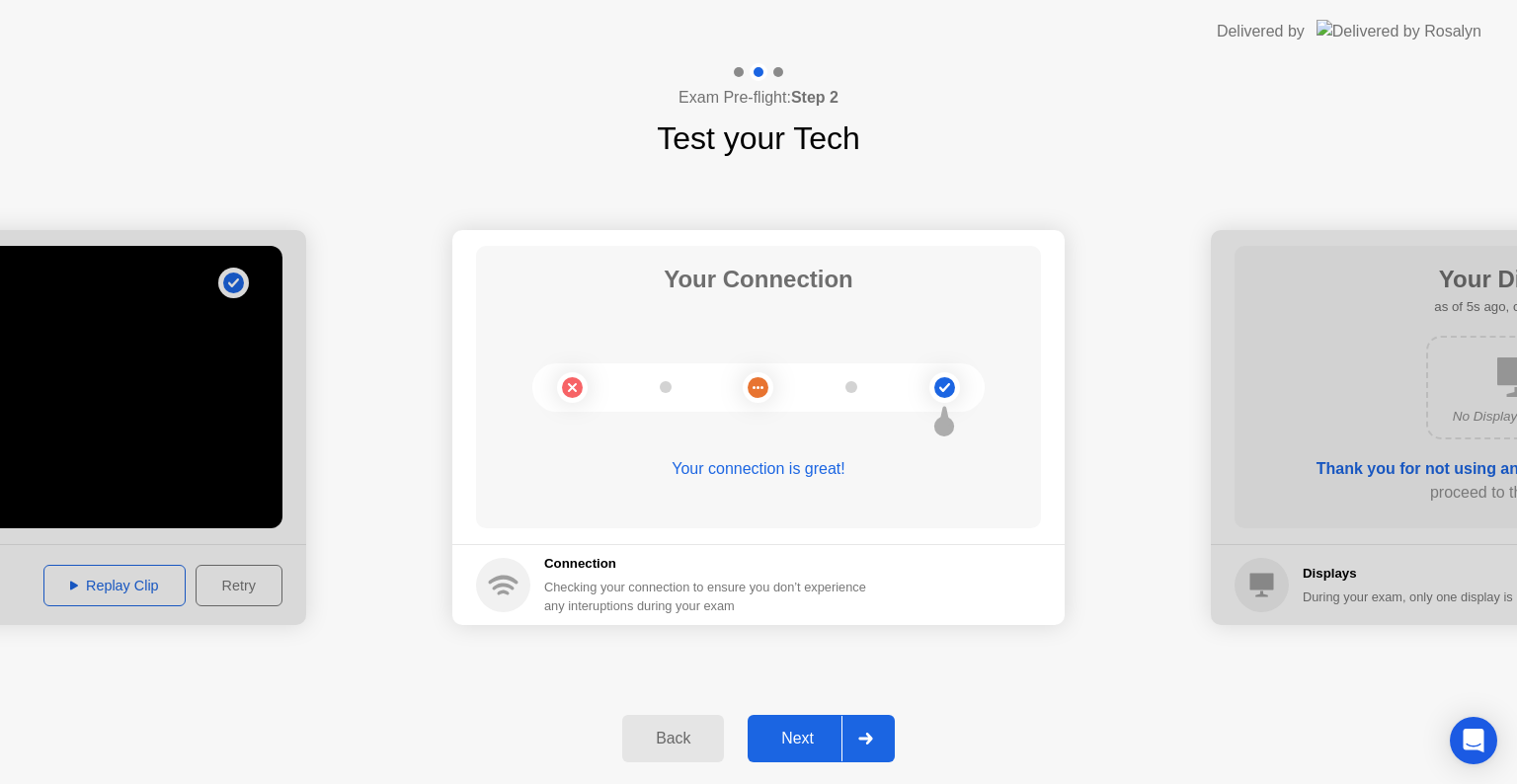 click 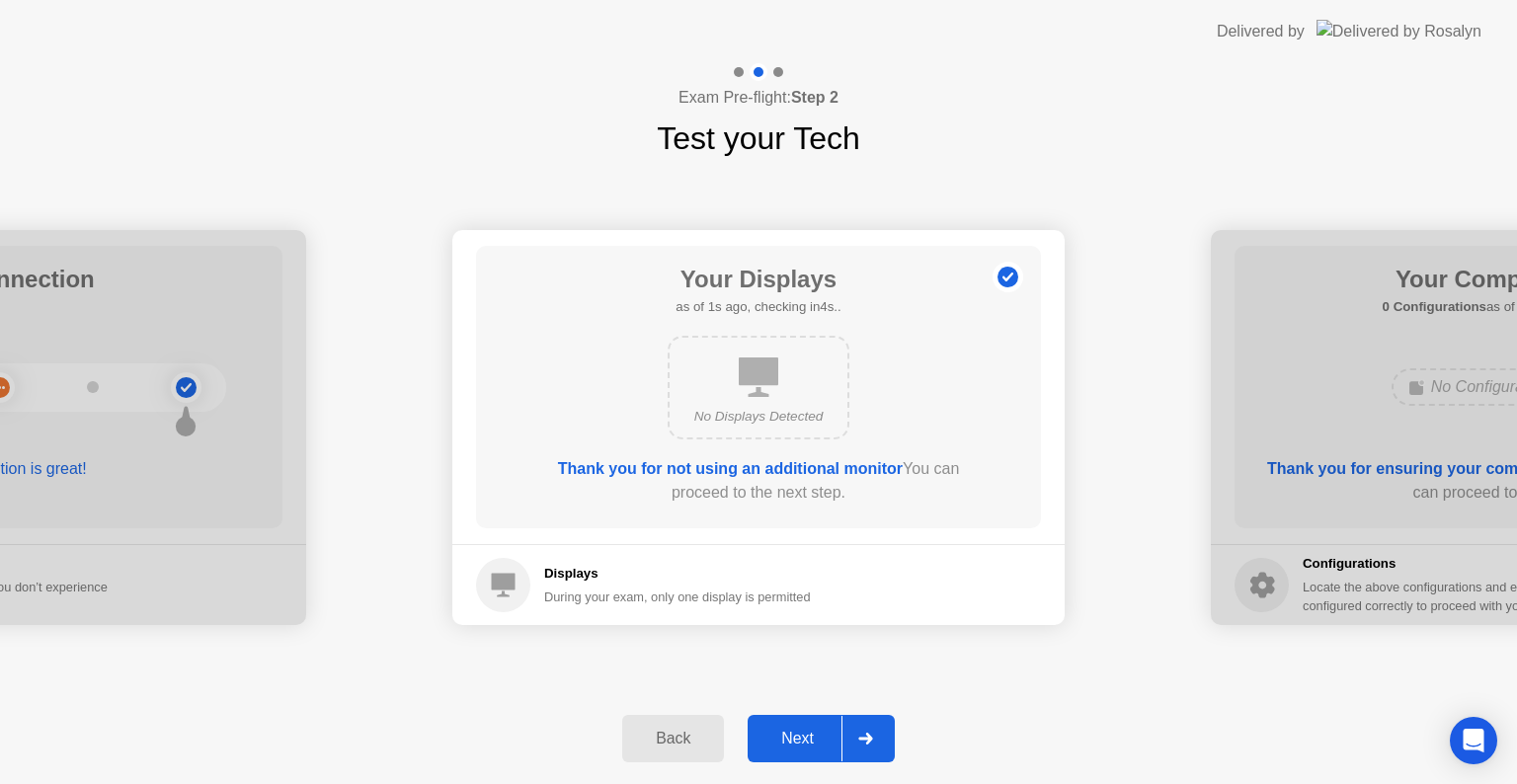 click 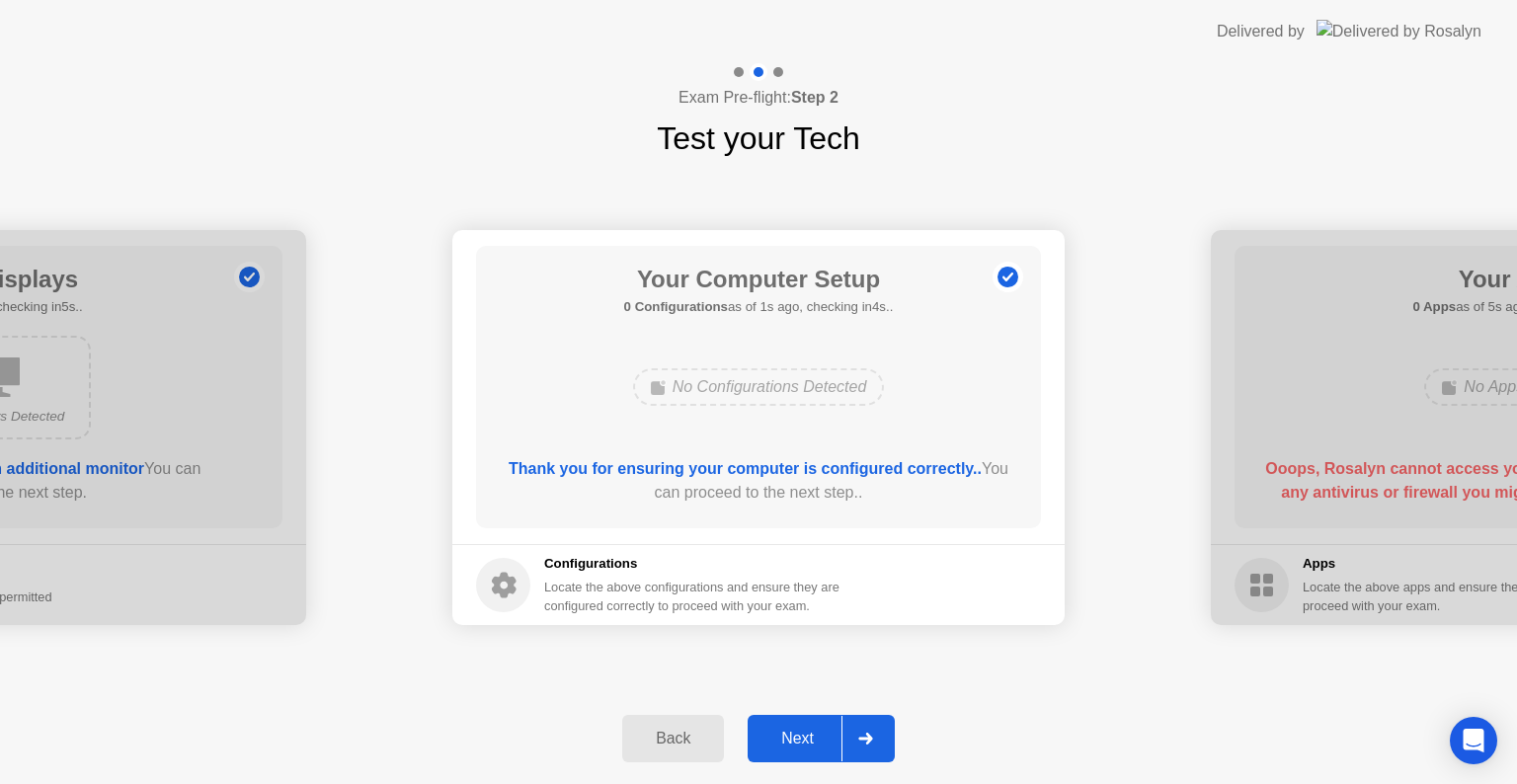 click 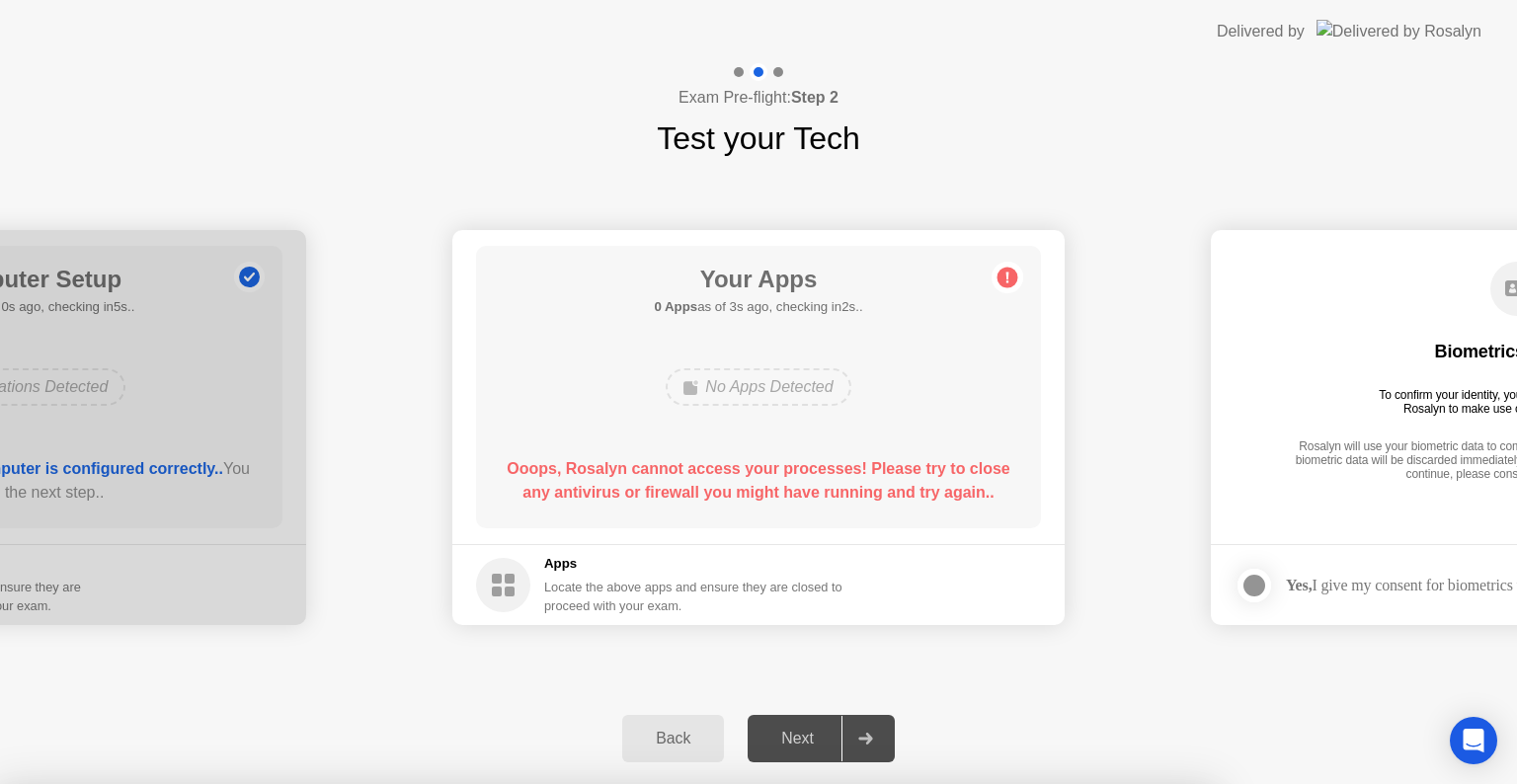 click on "Yes" at bounding box center (559, 896) 